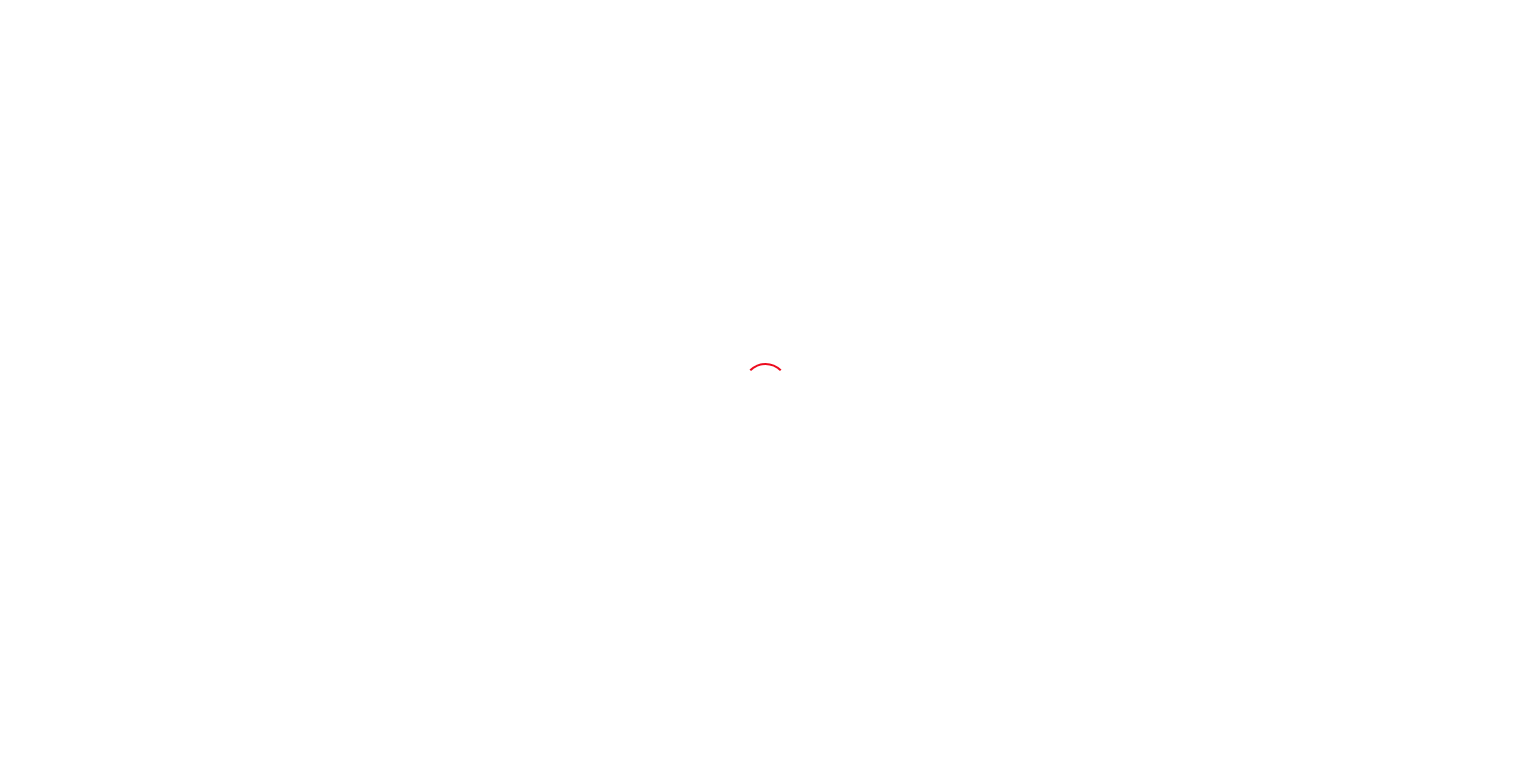 scroll, scrollTop: 0, scrollLeft: 0, axis: both 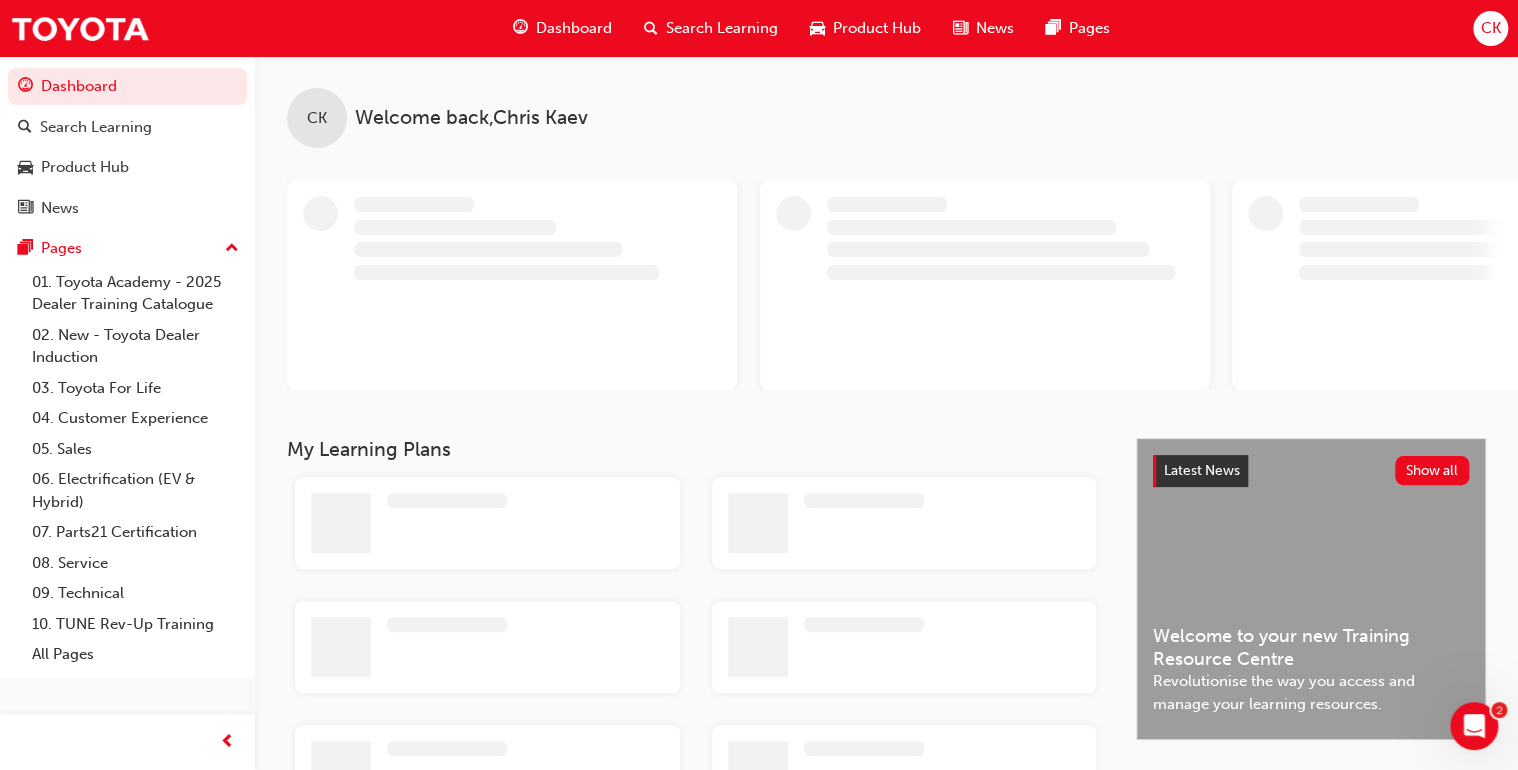 click on "Search Learning" at bounding box center [722, 28] 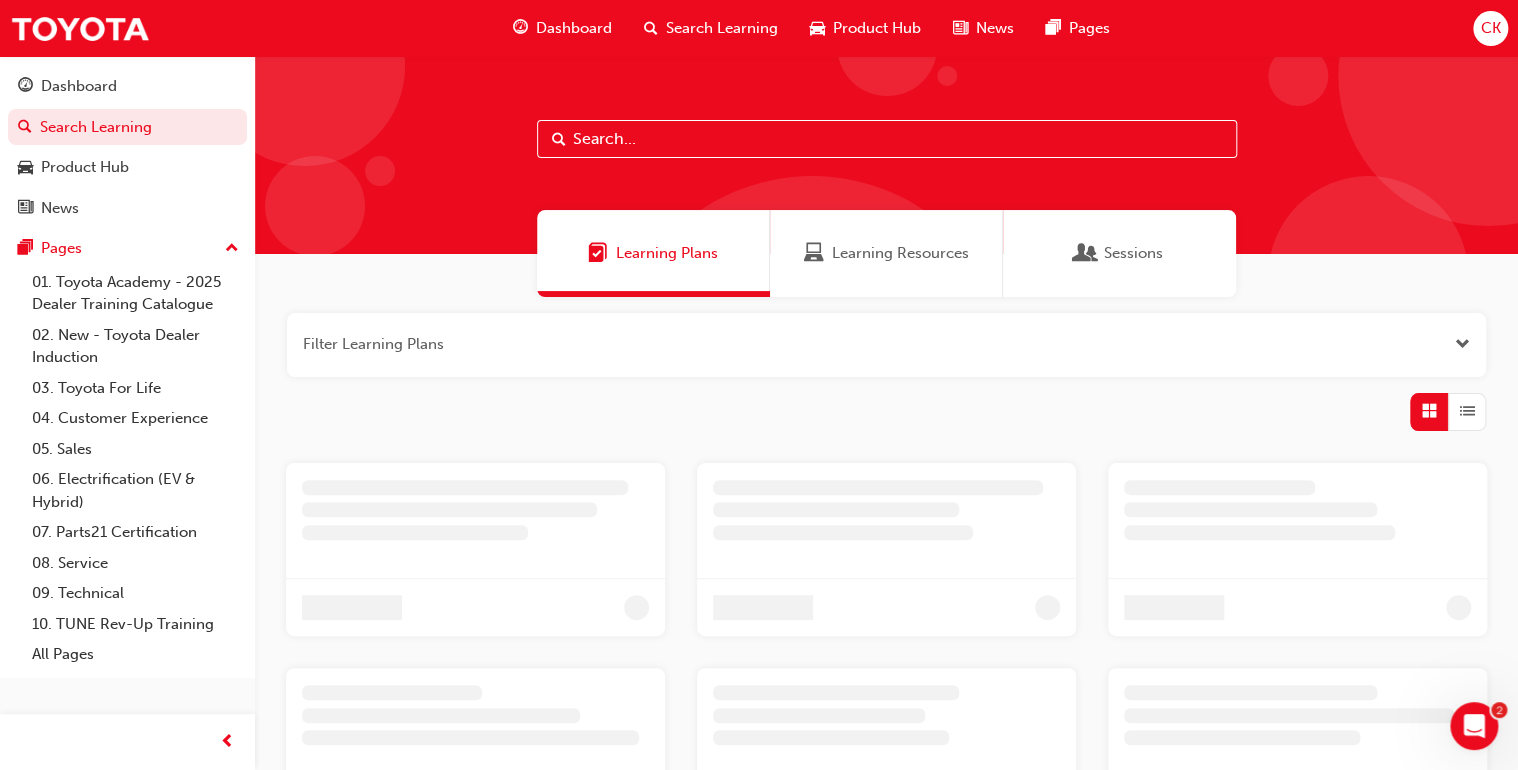 click at bounding box center (887, 139) 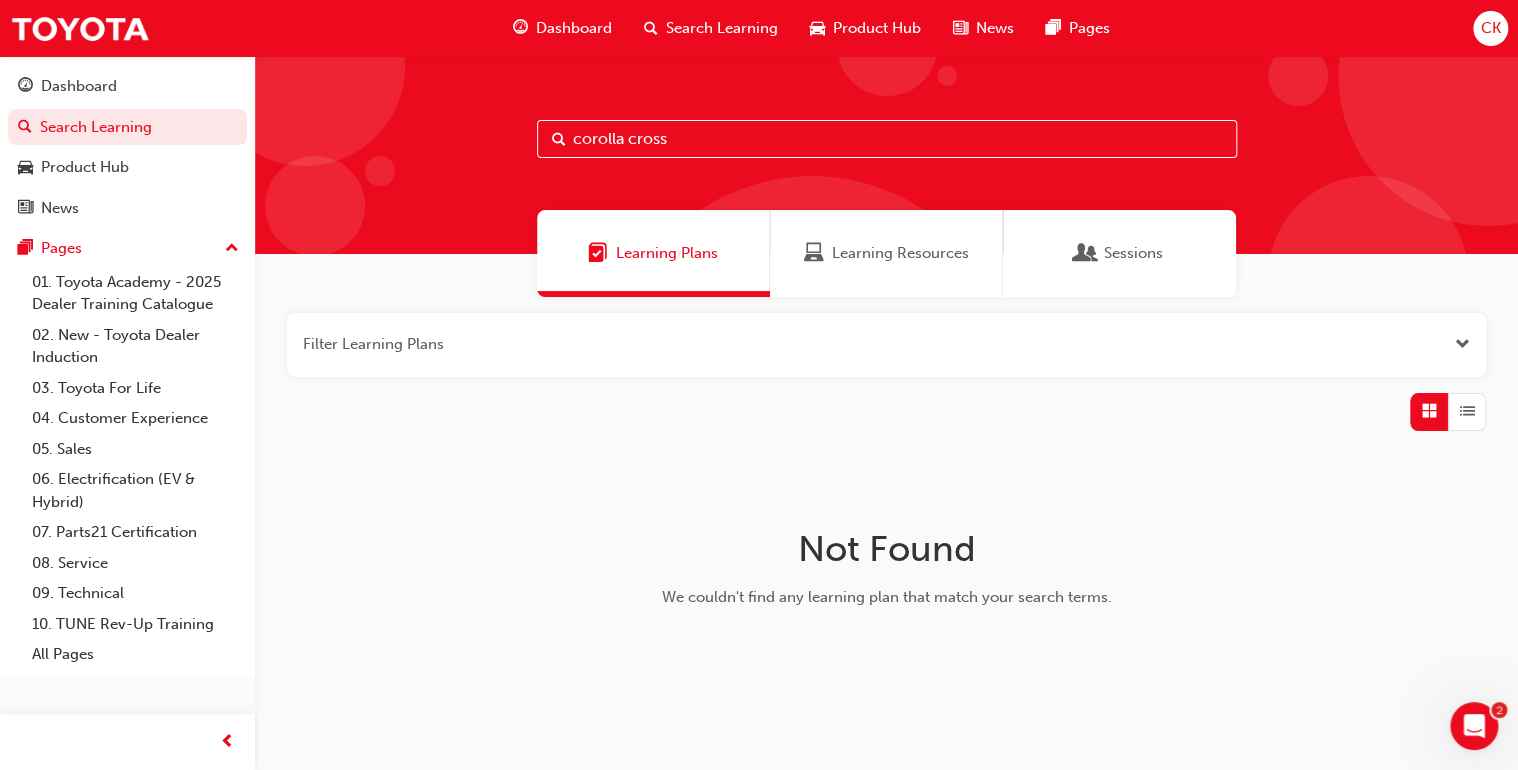 type on "corolla cross" 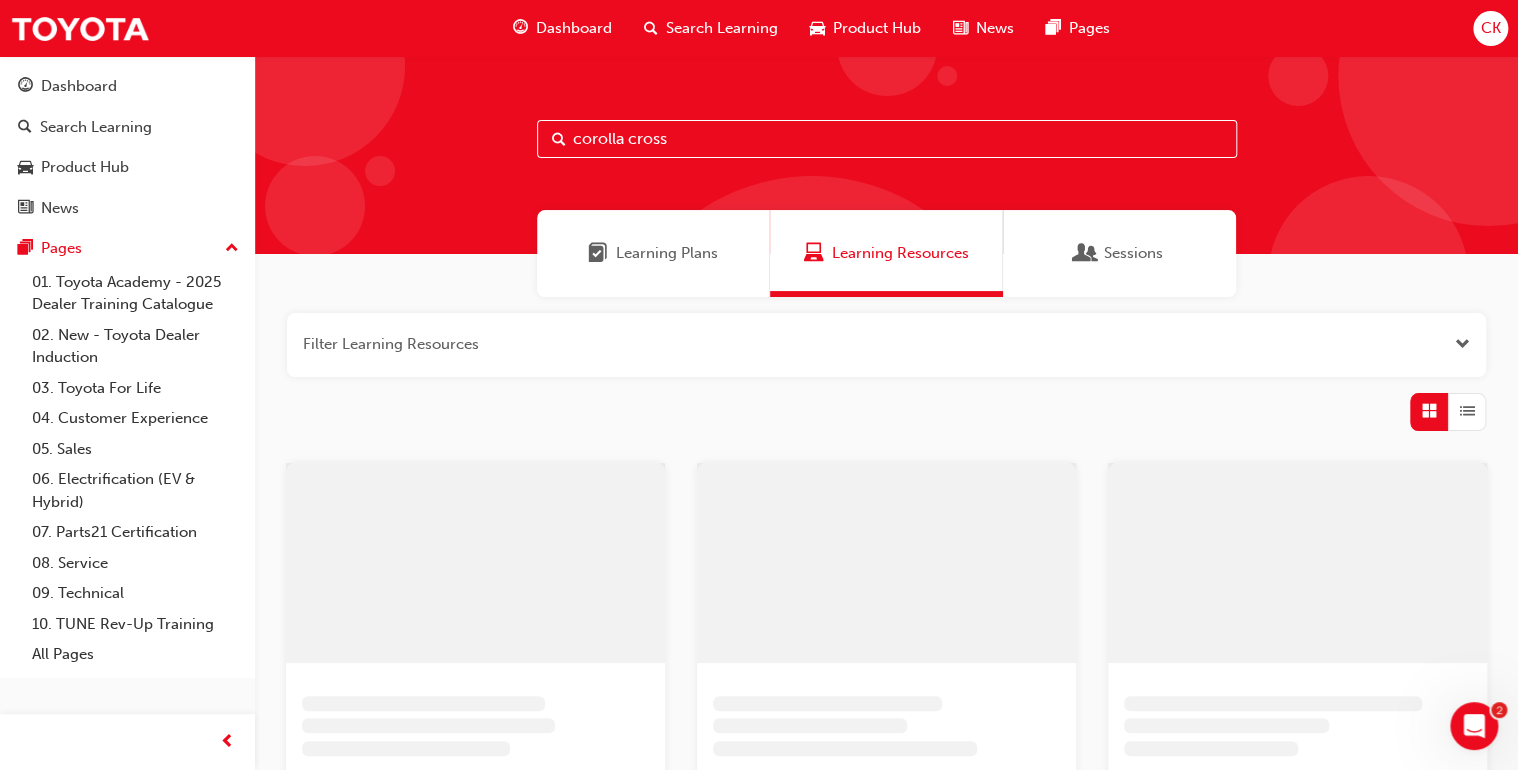 click on "corolla cross" at bounding box center (887, 139) 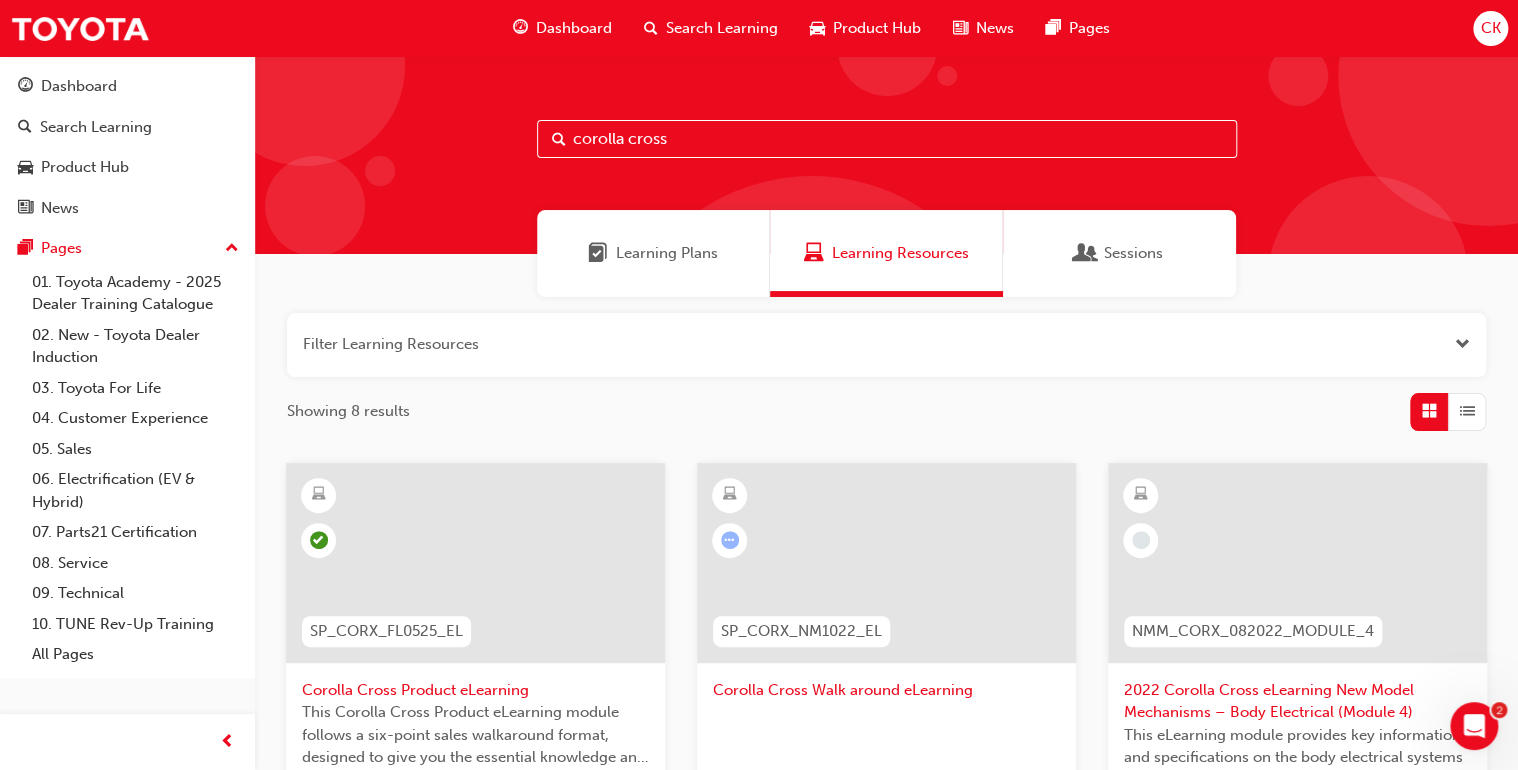 click on "Corolla Cross Product eLearning" at bounding box center [475, 690] 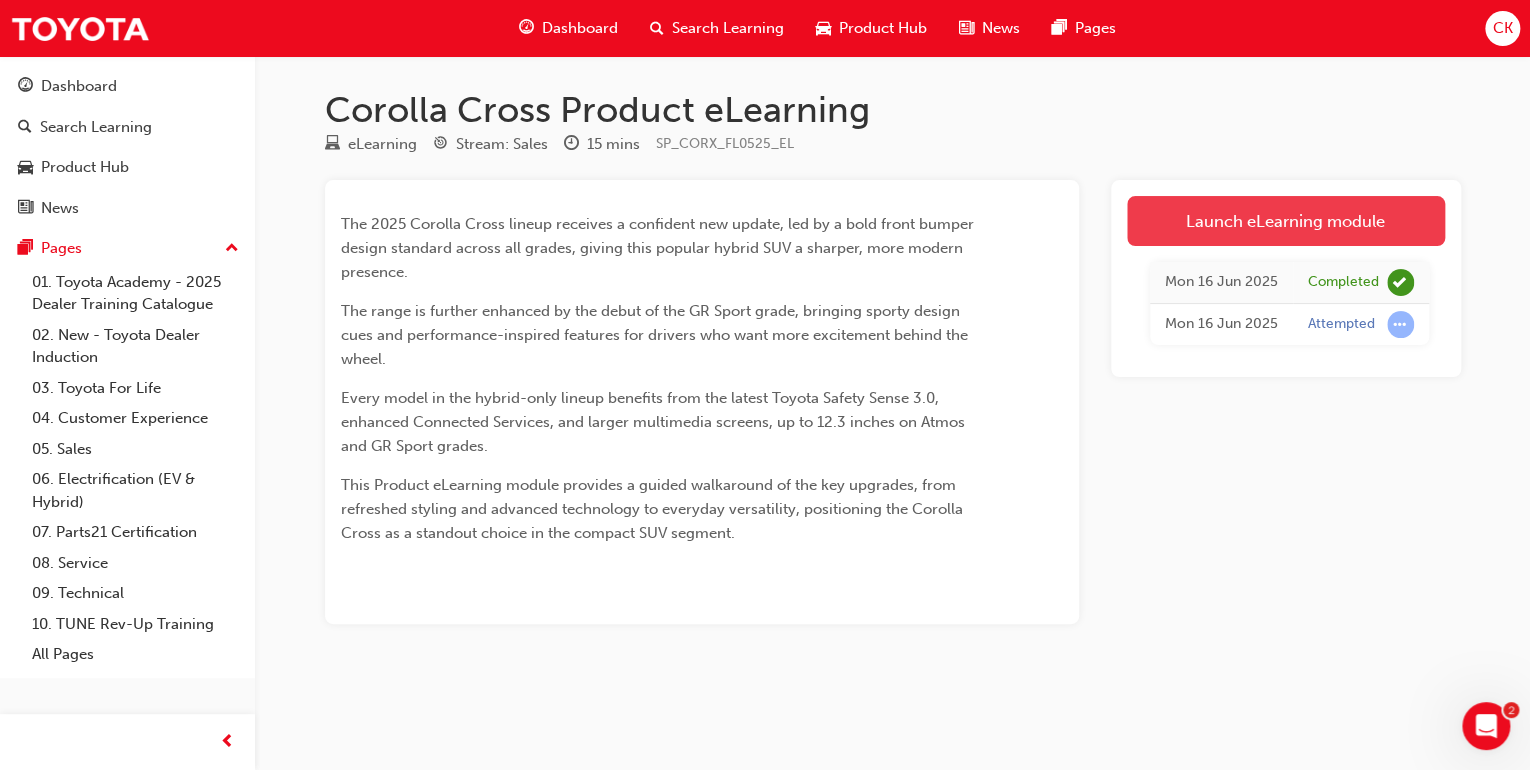 click on "Launch eLearning module" at bounding box center [1286, 221] 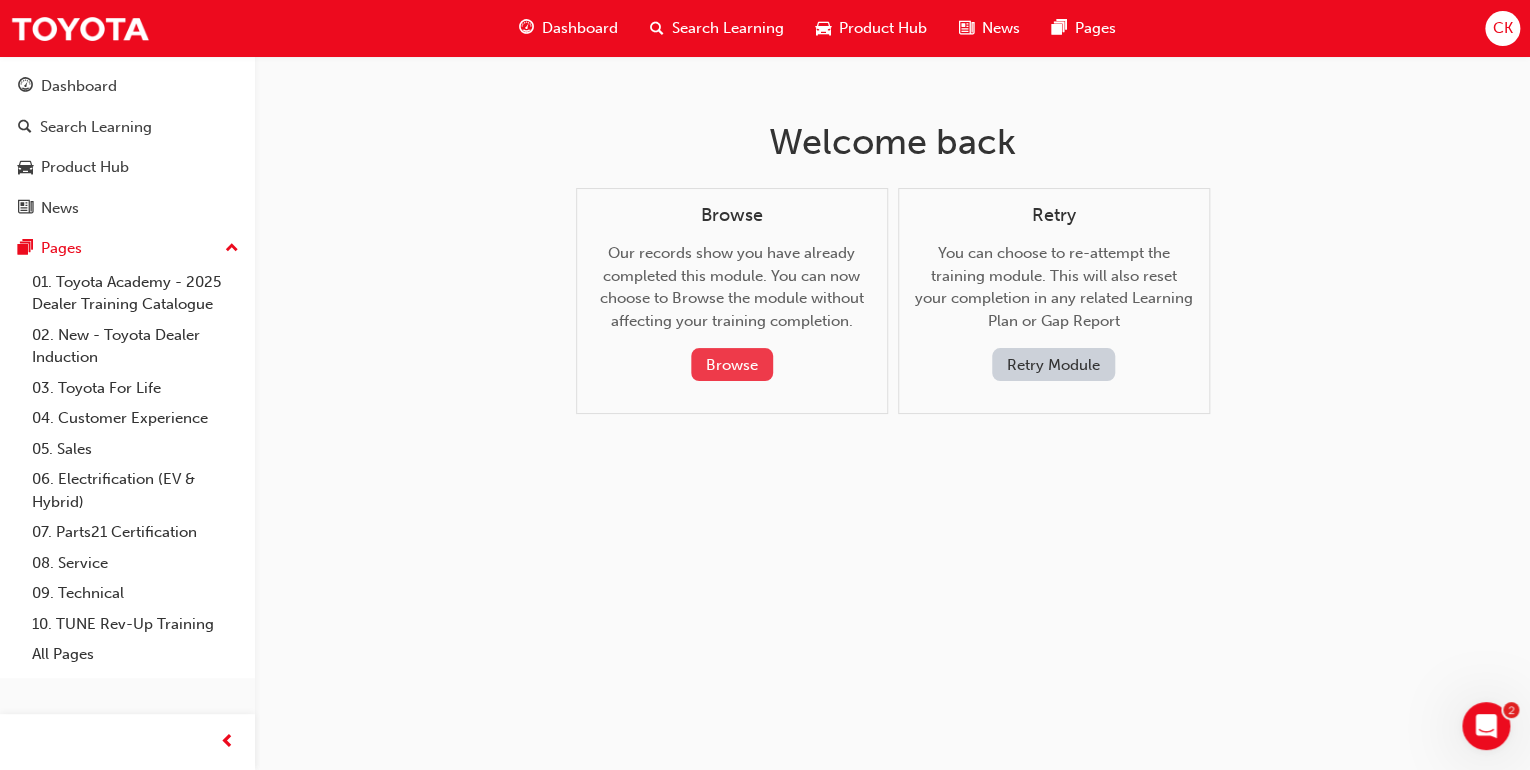 click on "Browse" at bounding box center [732, 364] 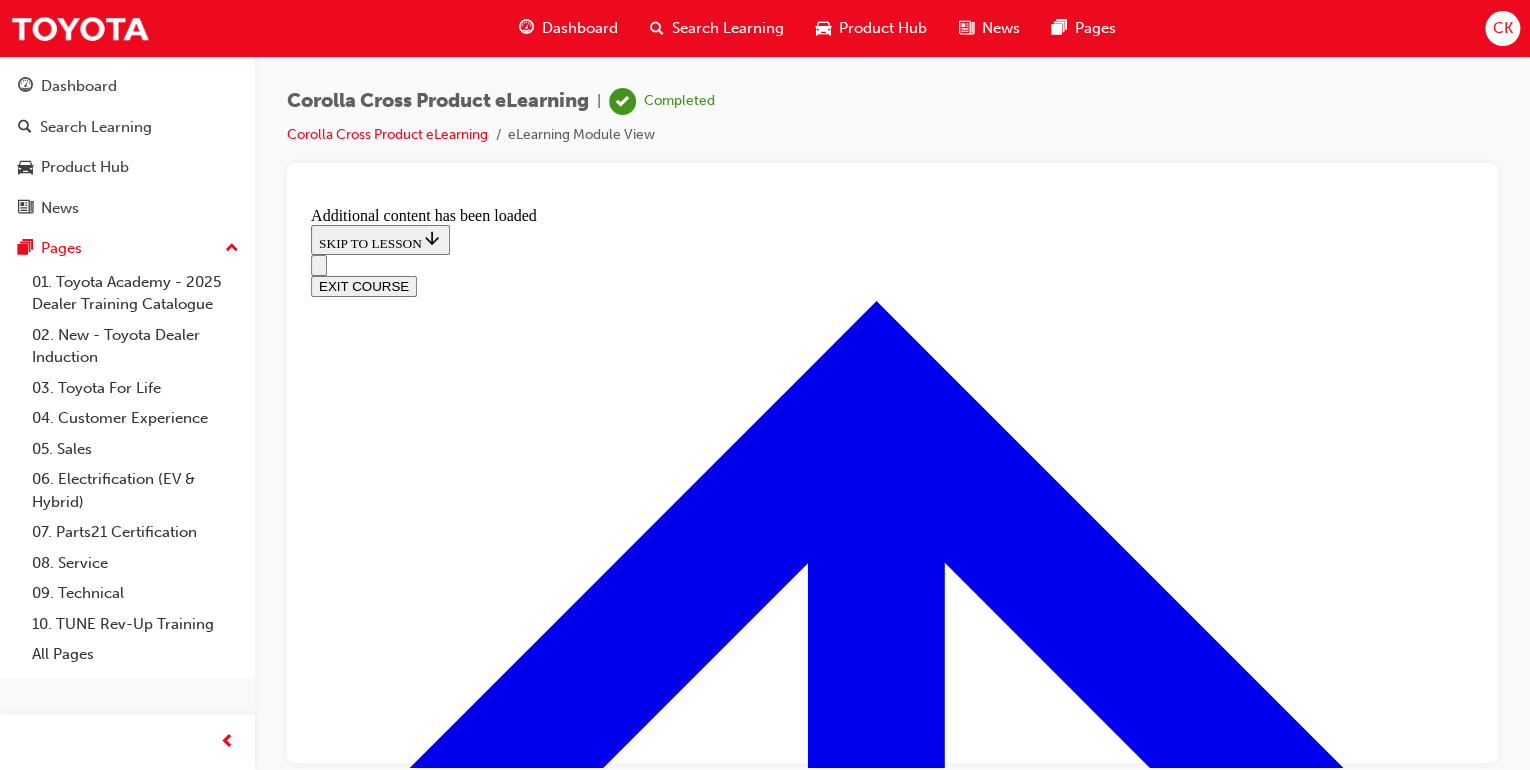 scroll, scrollTop: 0, scrollLeft: 0, axis: both 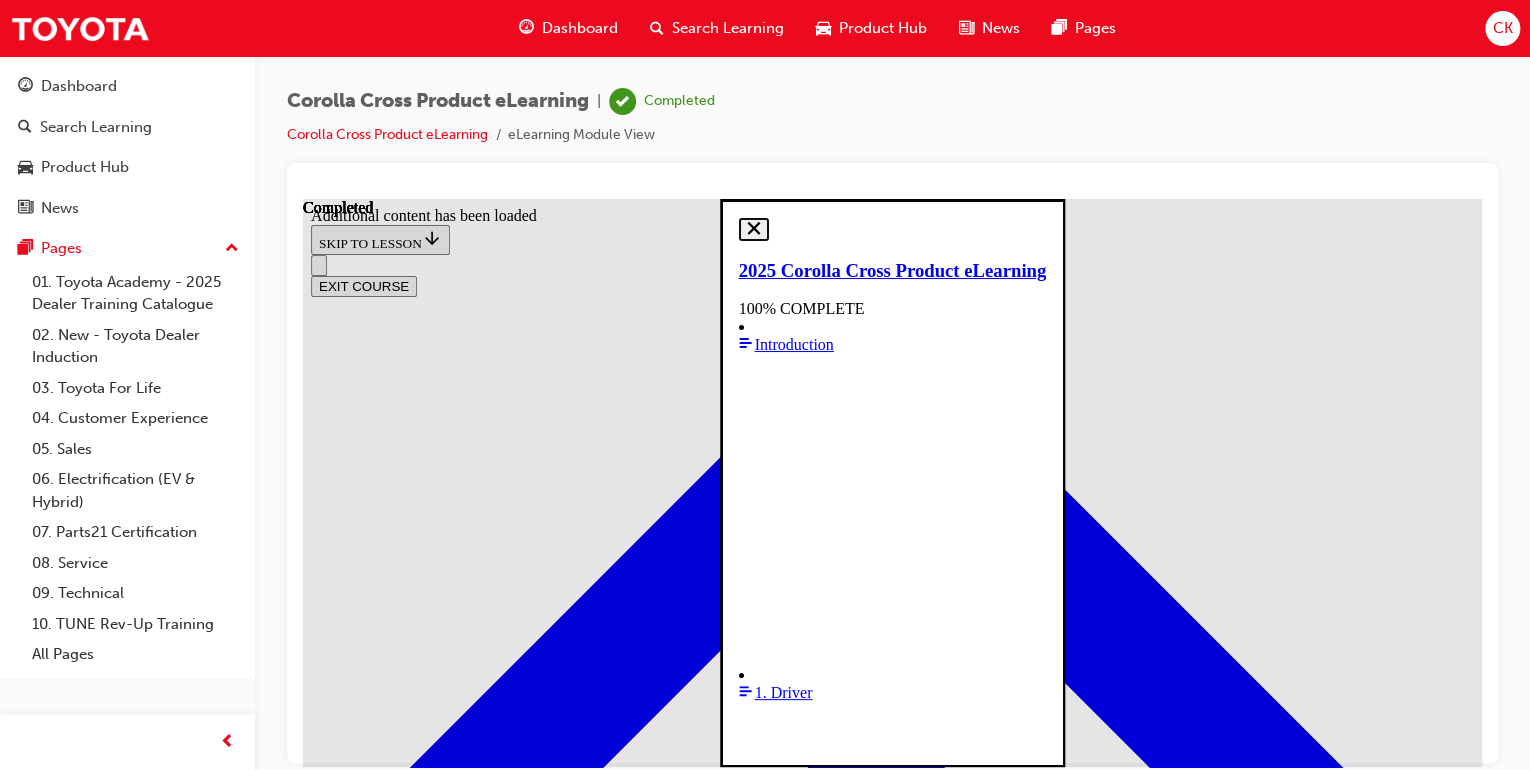 click on "Introduction" at bounding box center (794, 343) 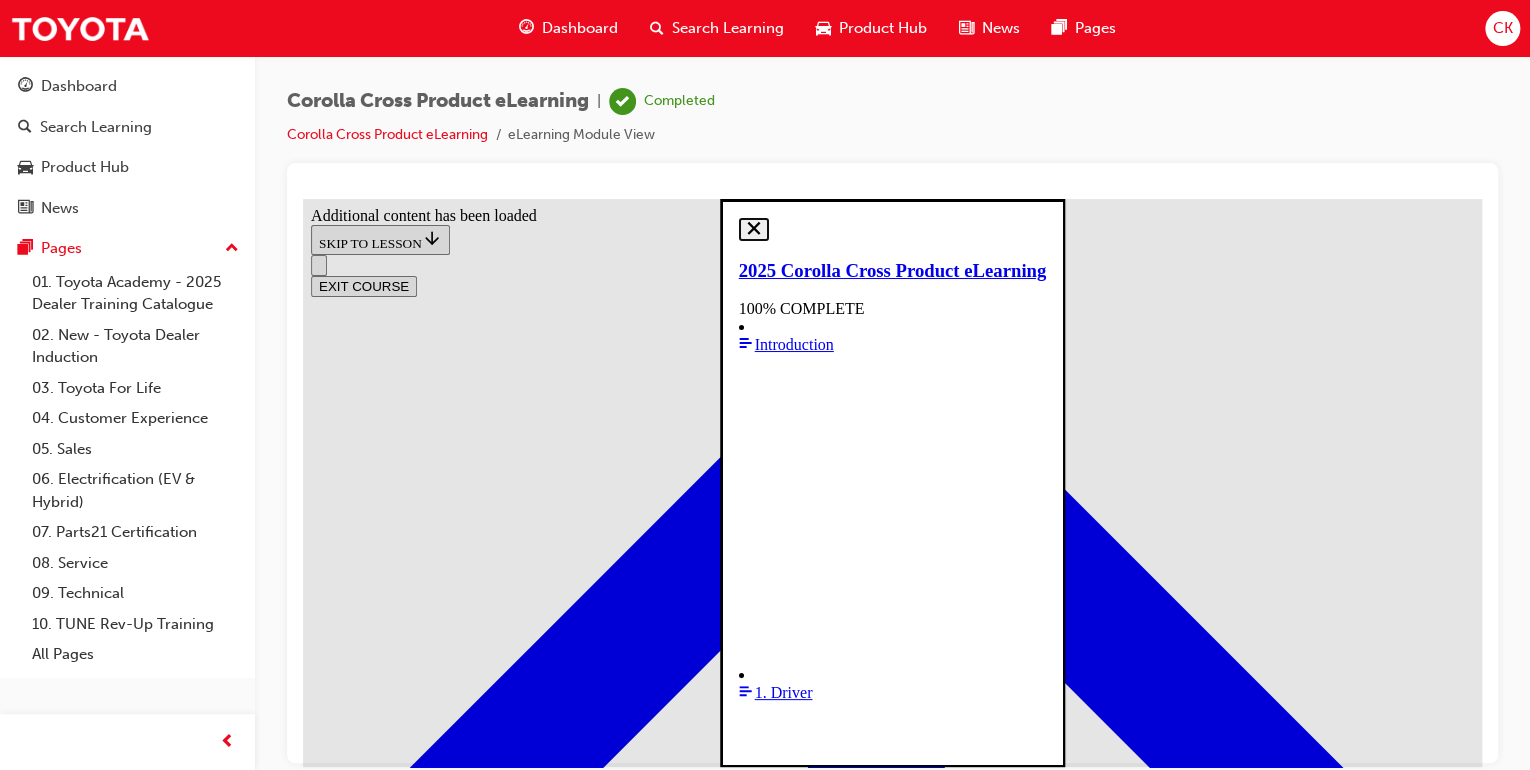 scroll, scrollTop: 0, scrollLeft: 0, axis: both 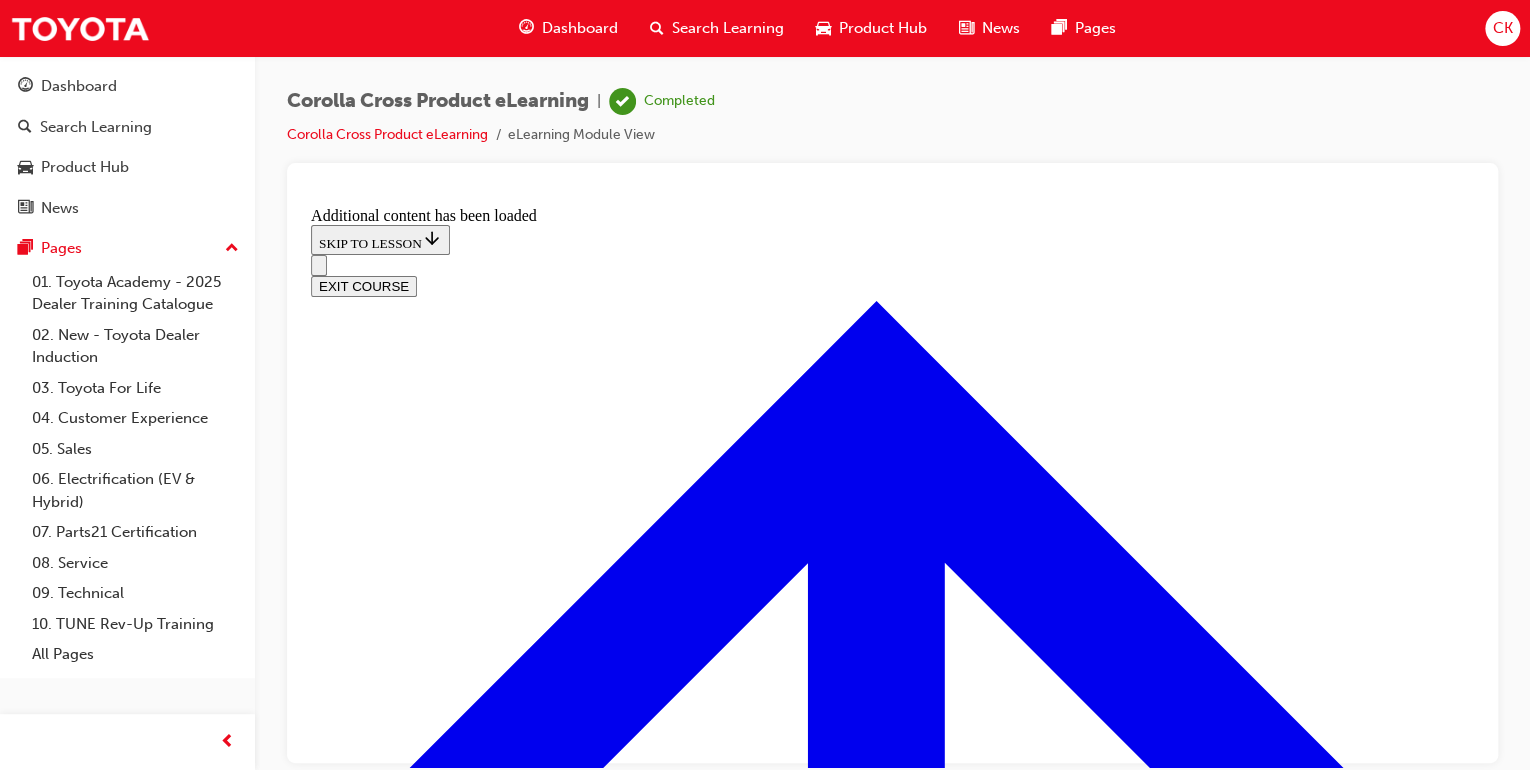 click on "Lesson 1 of 10" at bounding box center [892, 1570] 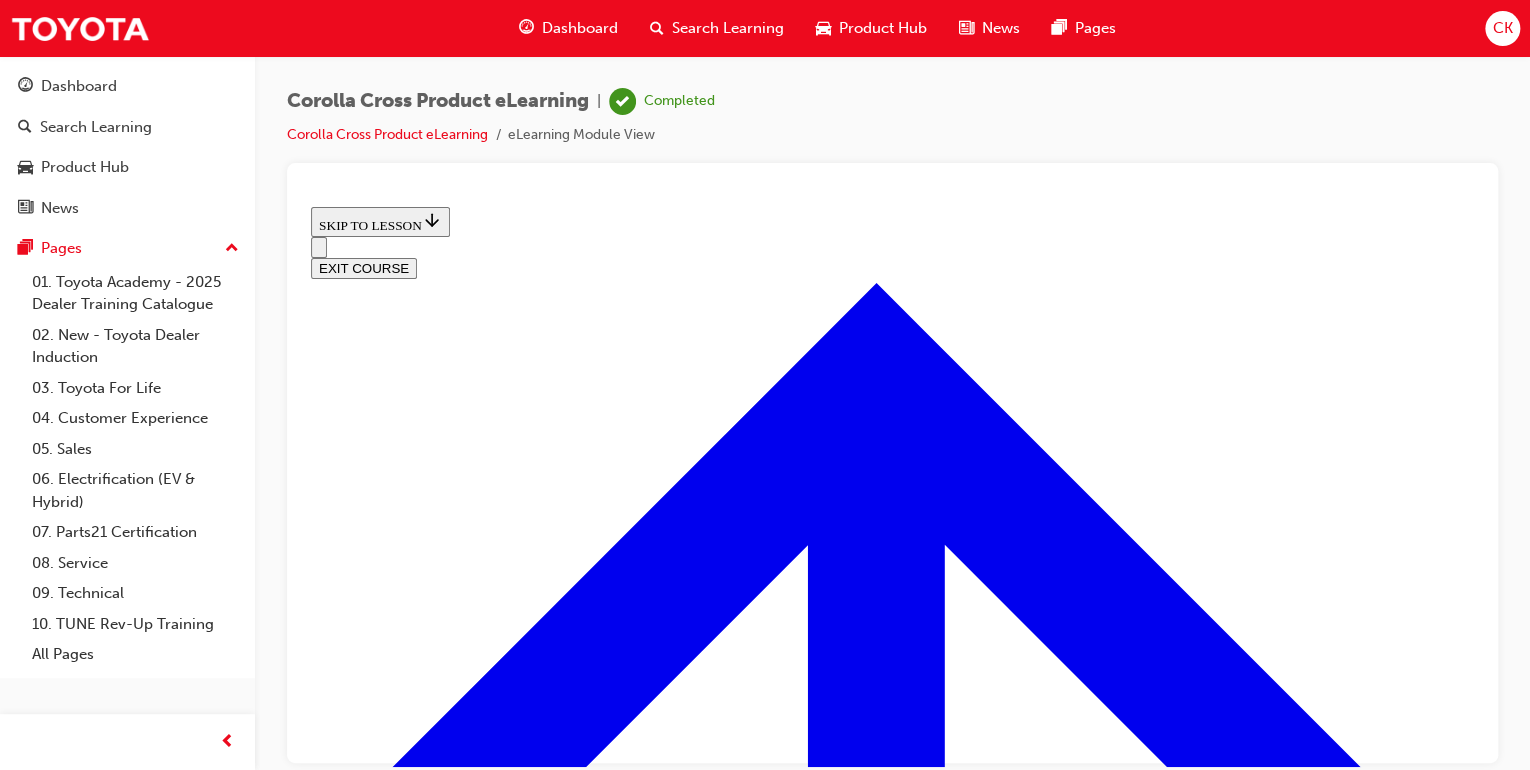 scroll, scrollTop: 4152, scrollLeft: 0, axis: vertical 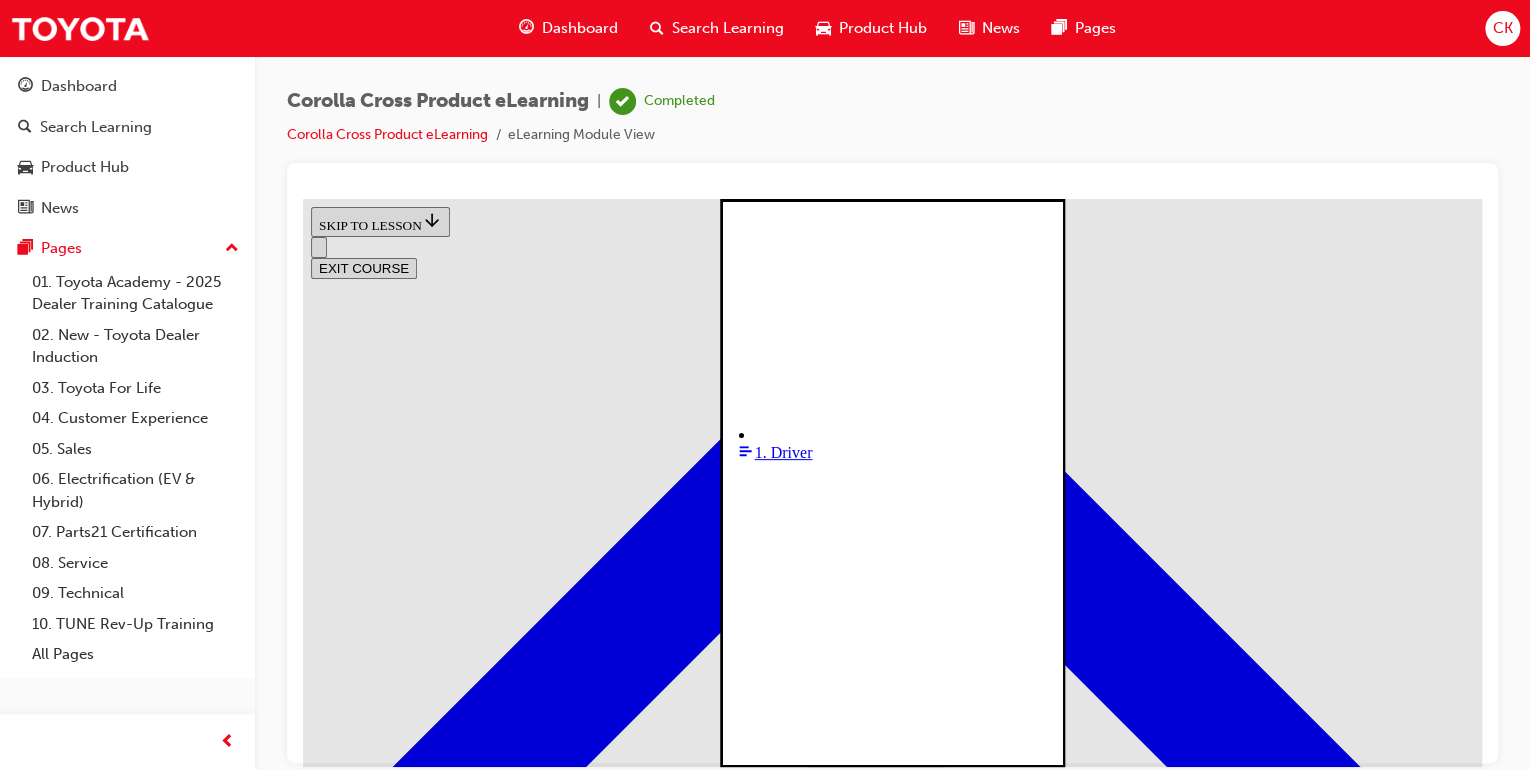 click on "4. Side" at bounding box center [777, 1494] 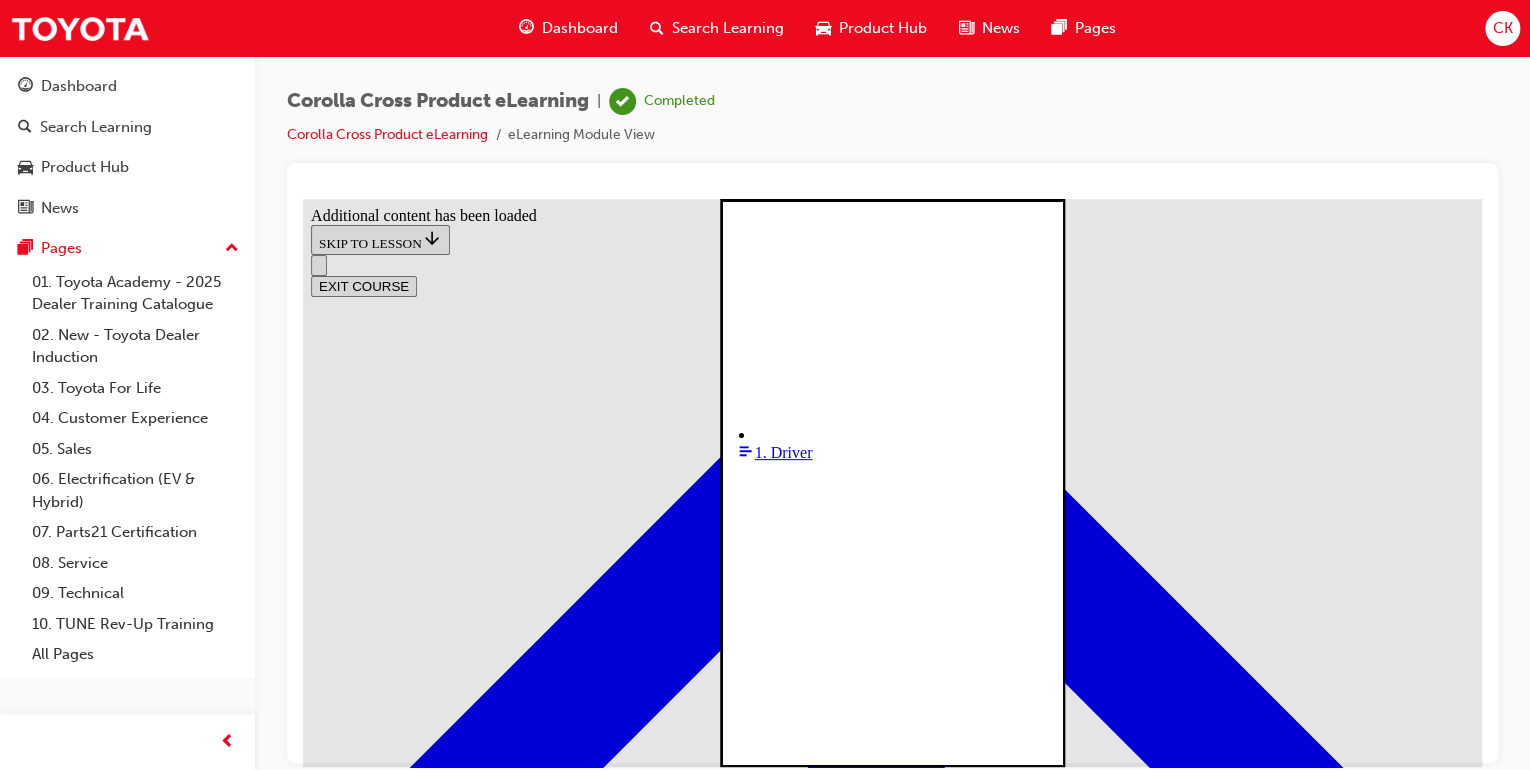 scroll, scrollTop: 0, scrollLeft: 0, axis: both 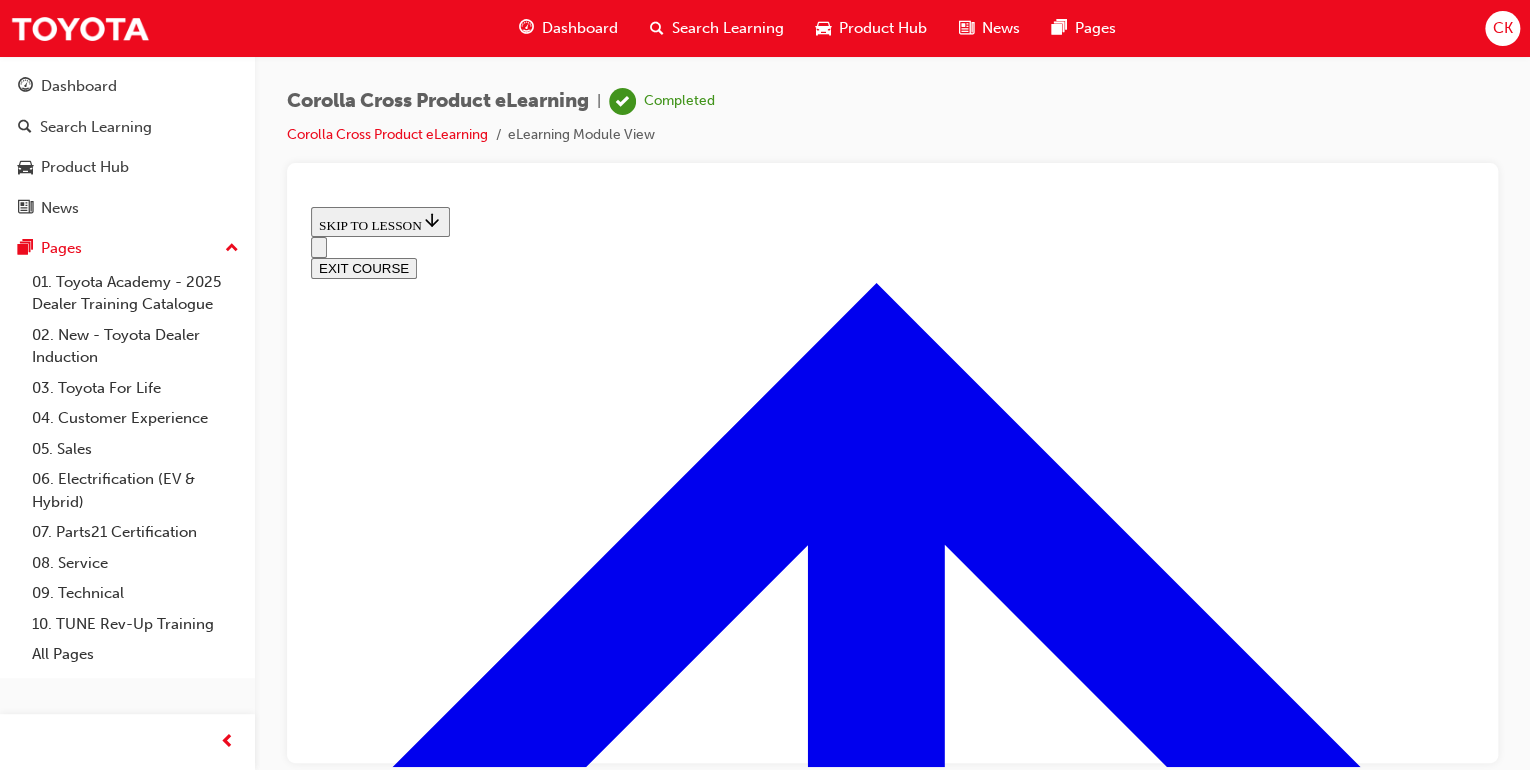 click at bounding box center [399, 4604] 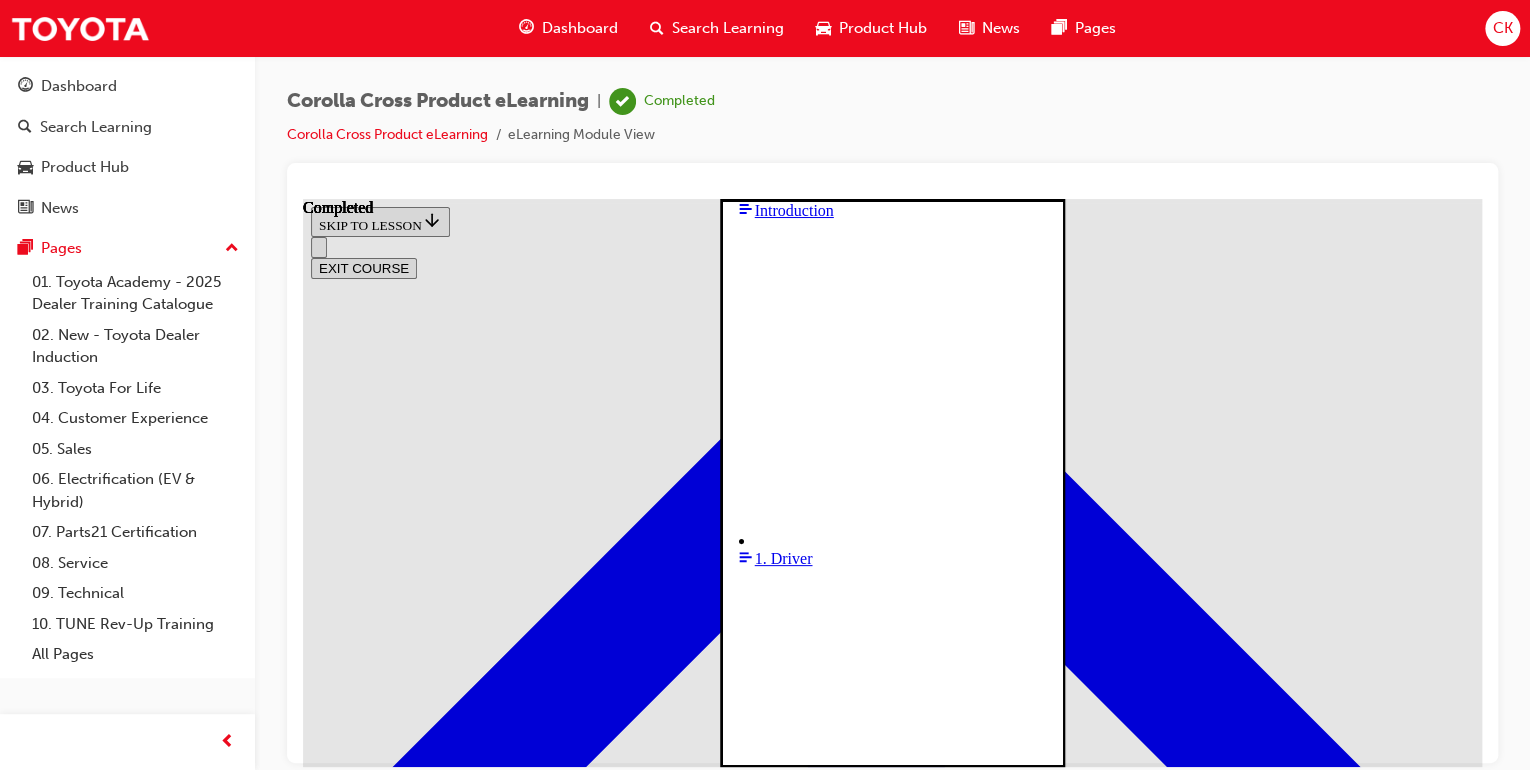 scroll, scrollTop: 0, scrollLeft: 0, axis: both 